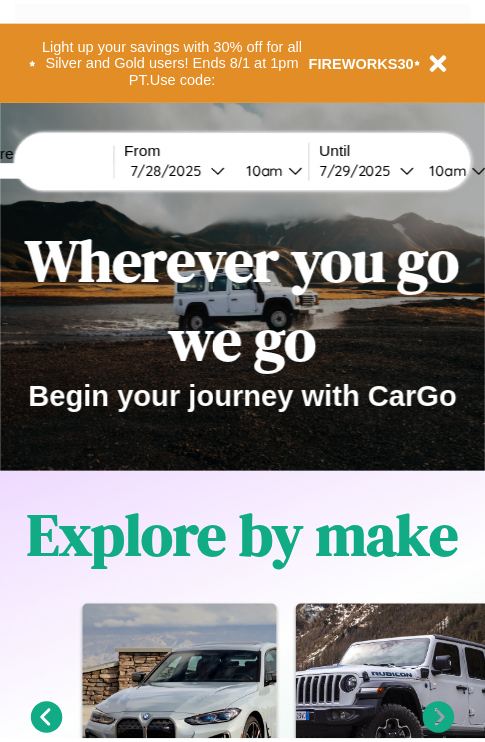 scroll, scrollTop: 0, scrollLeft: 0, axis: both 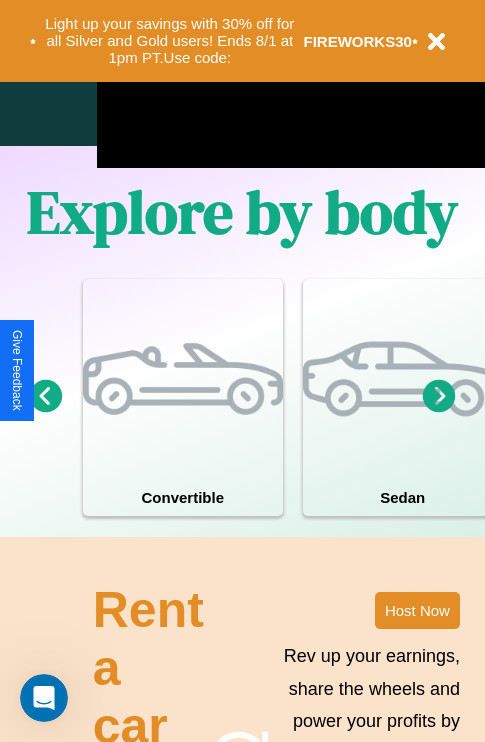 click 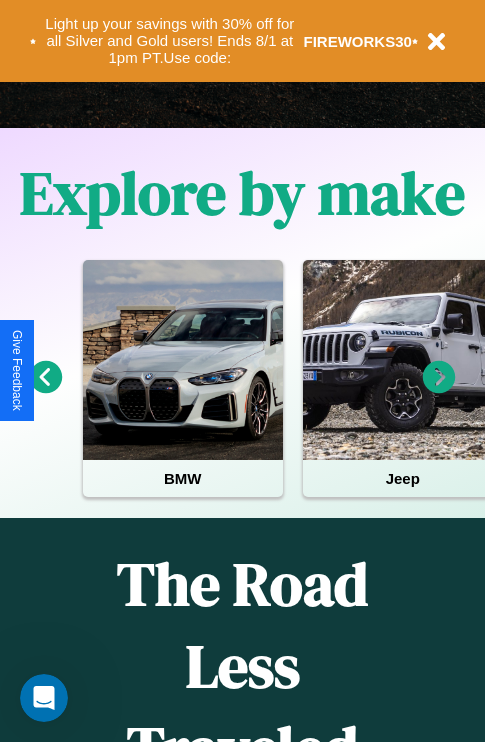 scroll, scrollTop: 308, scrollLeft: 0, axis: vertical 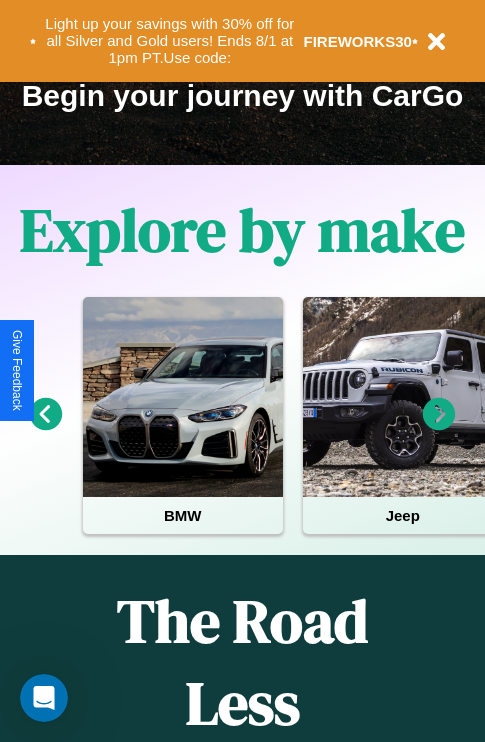 click 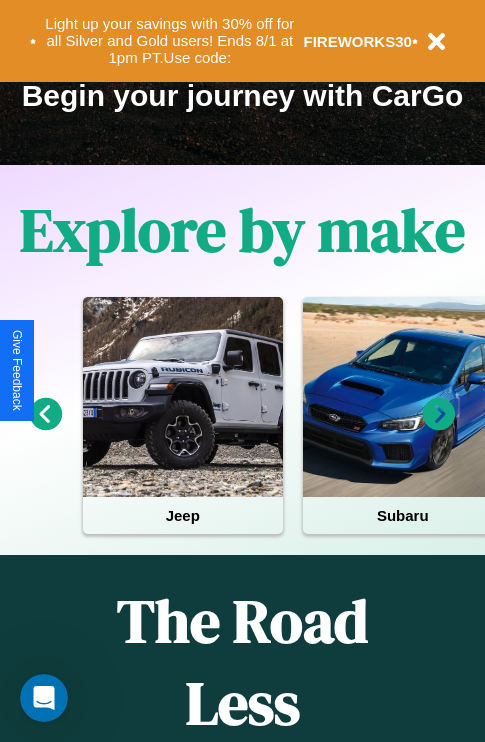 click 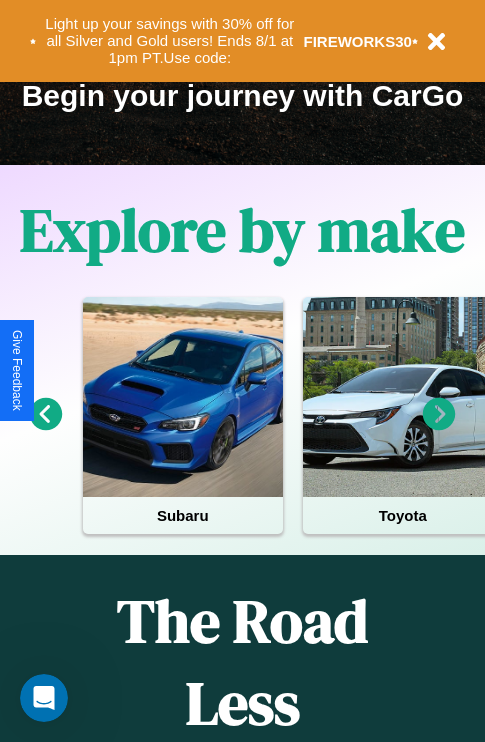 click 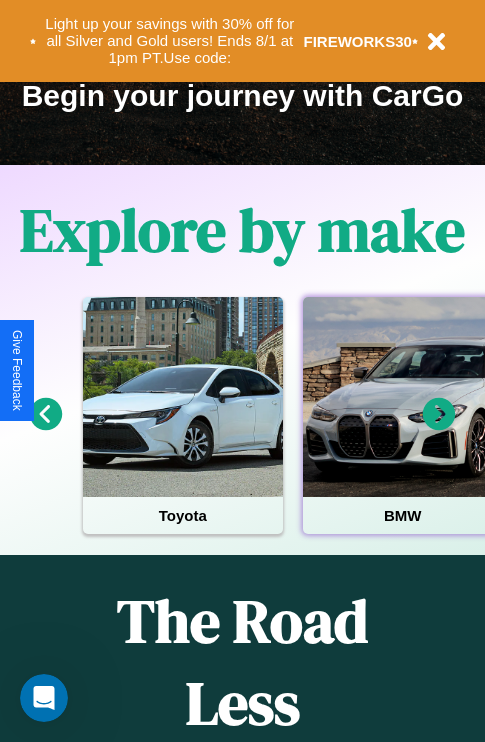 click at bounding box center [403, 397] 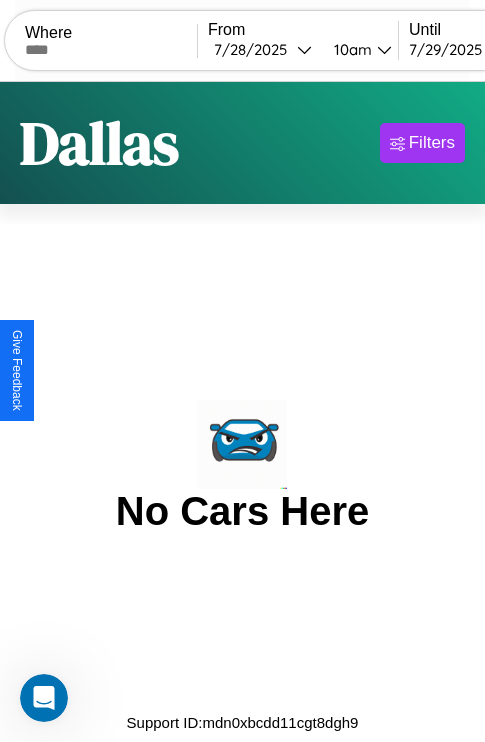 scroll, scrollTop: 0, scrollLeft: 0, axis: both 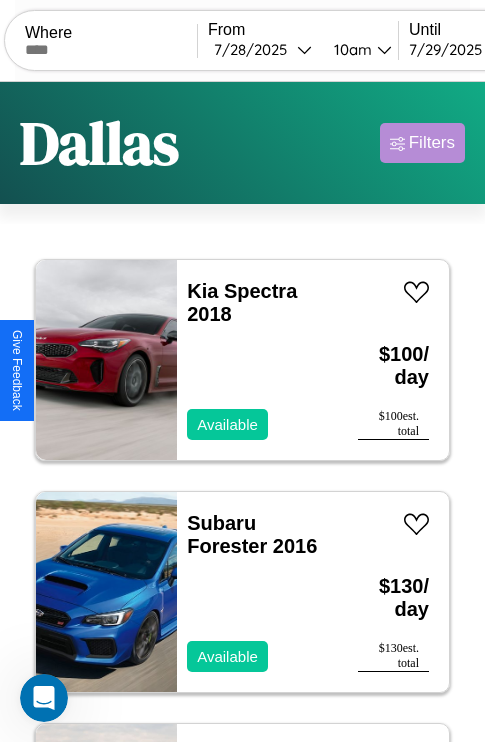 click on "Filters" at bounding box center [432, 143] 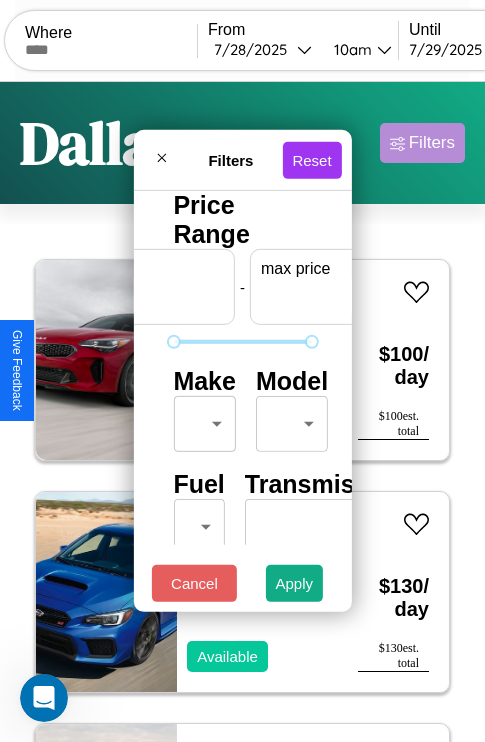 scroll, scrollTop: 0, scrollLeft: 124, axis: horizontal 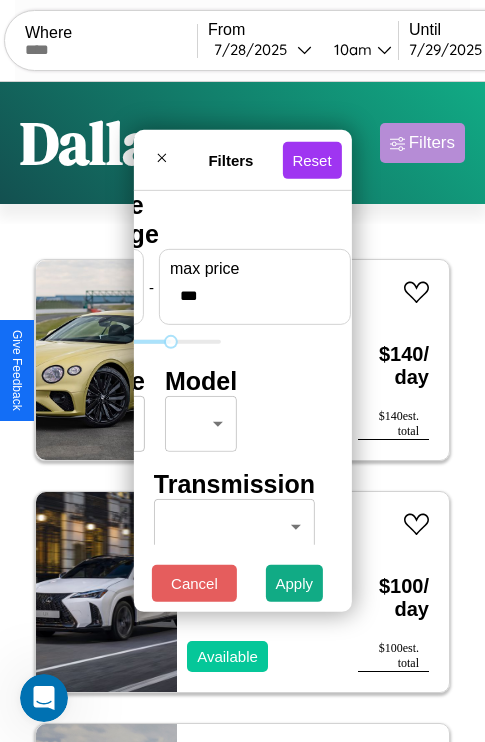 type on "***" 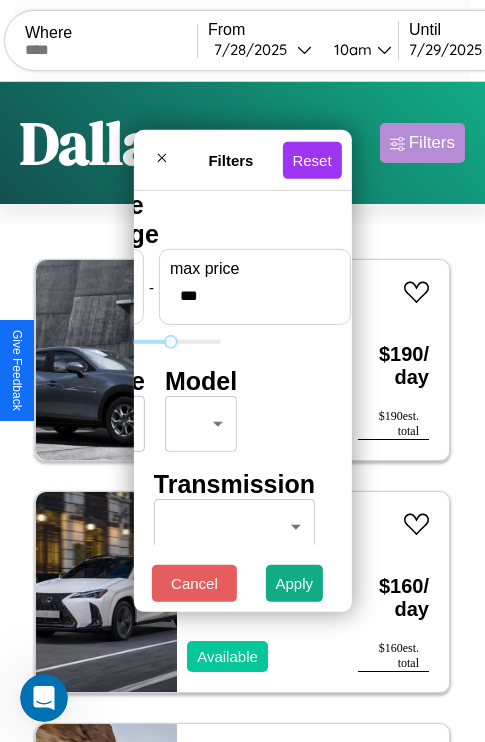 scroll, scrollTop: 0, scrollLeft: 0, axis: both 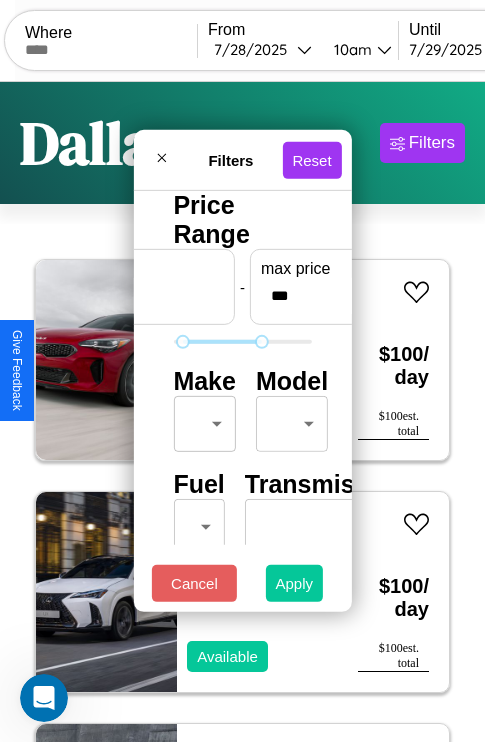 type on "**" 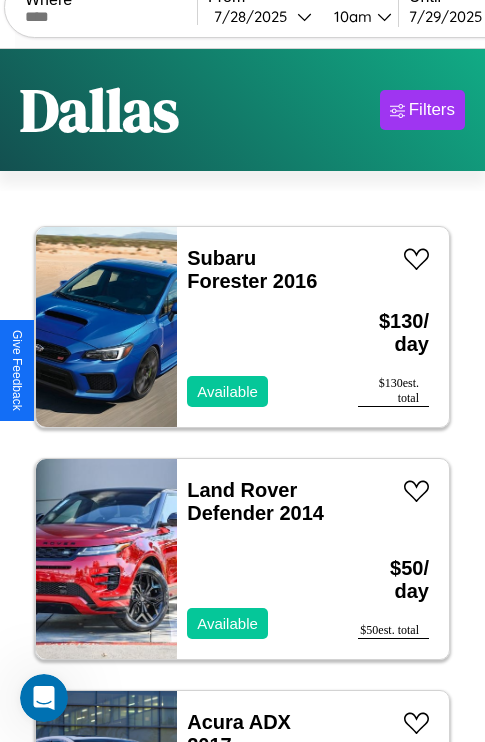 scroll, scrollTop: 0, scrollLeft: 0, axis: both 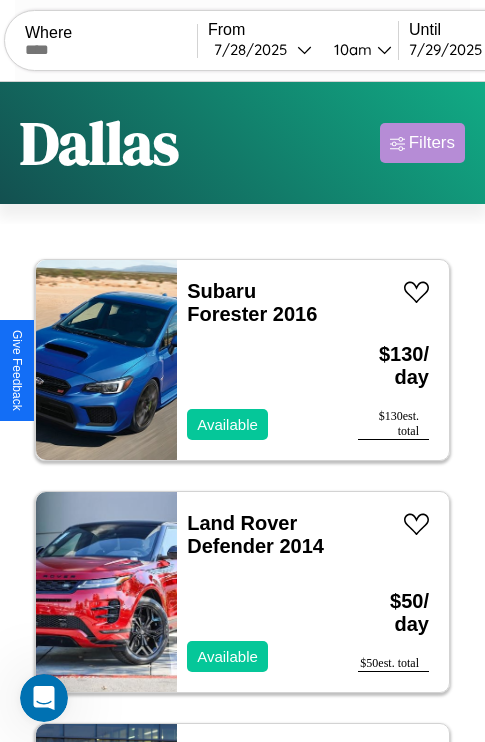 click on "Filters" at bounding box center [432, 143] 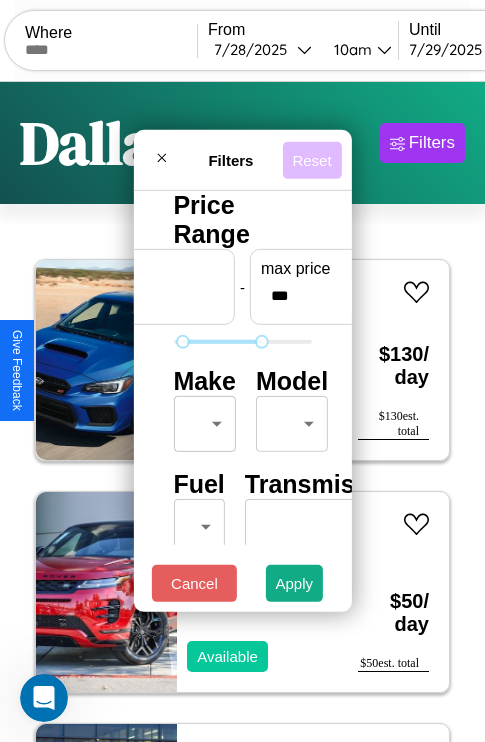 click on "Reset" at bounding box center (311, 159) 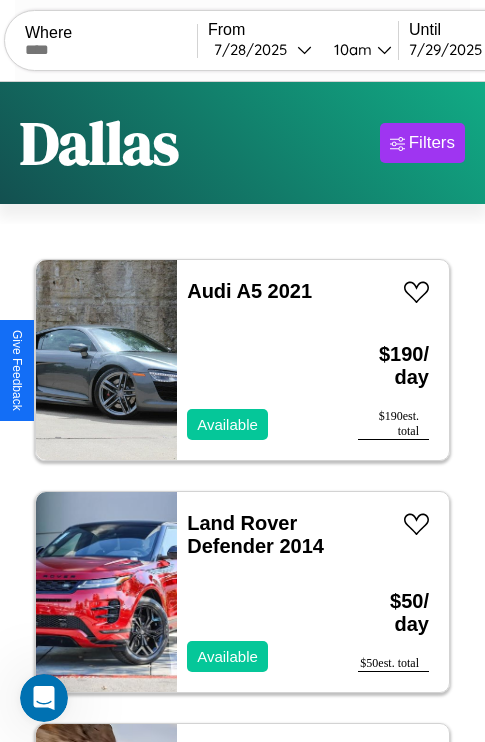 scroll, scrollTop: 79, scrollLeft: 0, axis: vertical 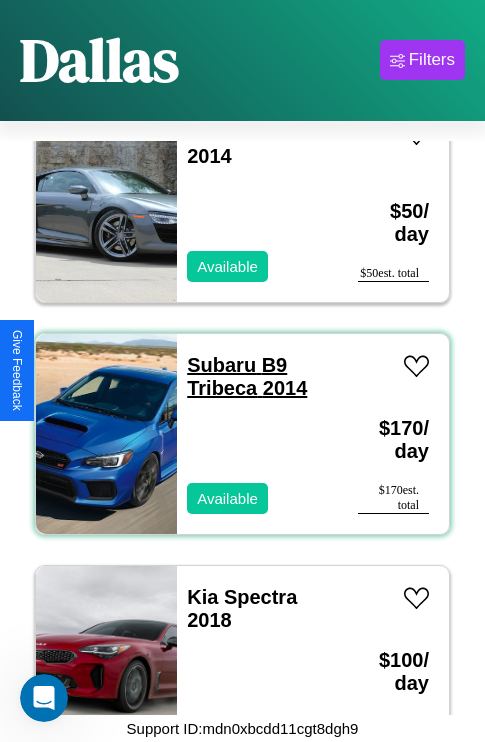 click on "Subaru   B9 Tribeca   2014" at bounding box center (247, 376) 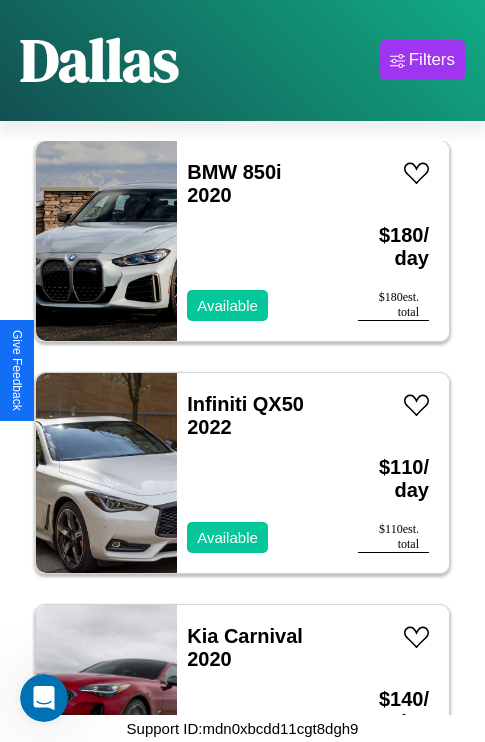 scroll, scrollTop: 4715, scrollLeft: 0, axis: vertical 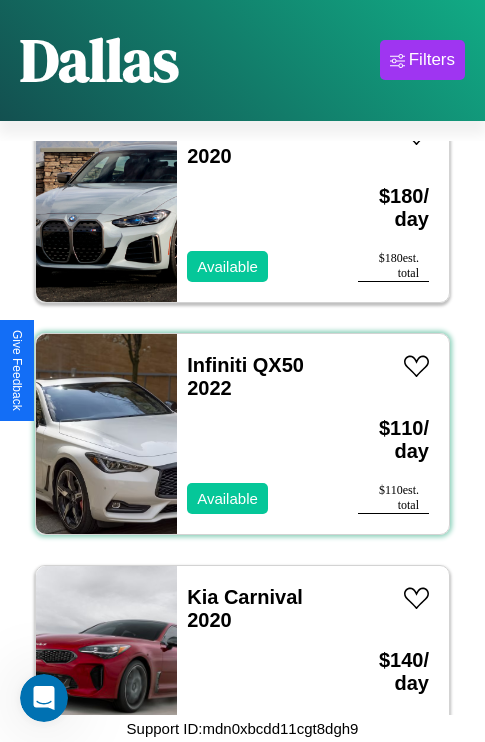 click on "Infiniti   QX50   2022 Available" at bounding box center (257, 434) 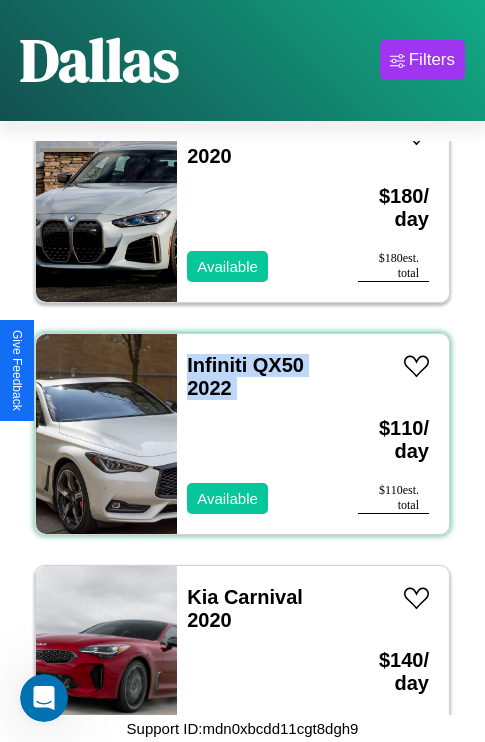 click on "Infiniti   QX50   2022 Available" at bounding box center (257, 434) 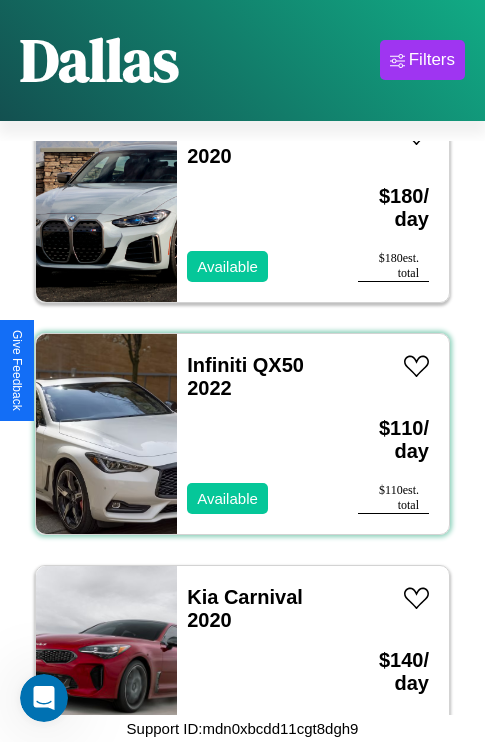 click on "Infiniti   QX50   2022 Available" at bounding box center (257, 434) 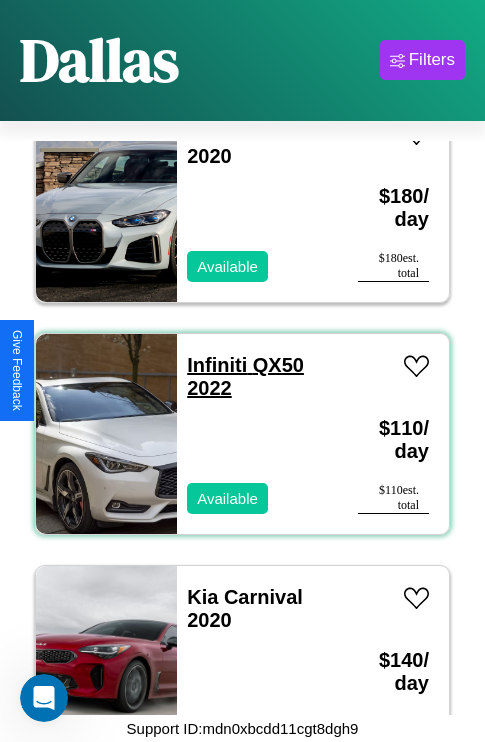 click on "Infiniti   QX50   2022" at bounding box center [245, 376] 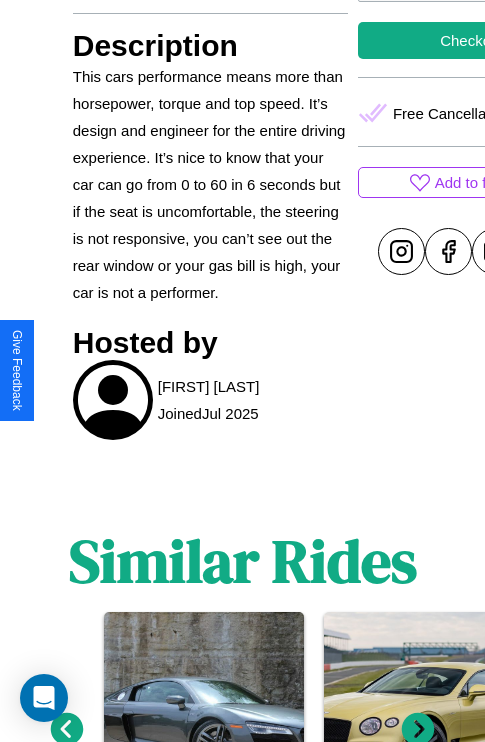 scroll, scrollTop: 1012, scrollLeft: 0, axis: vertical 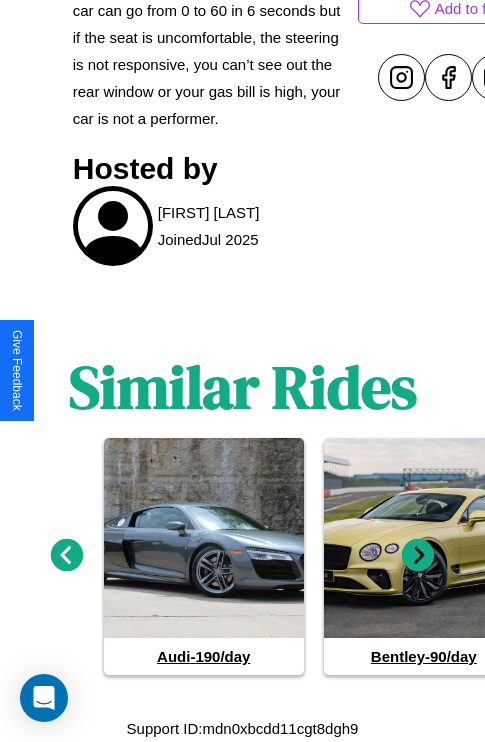 click 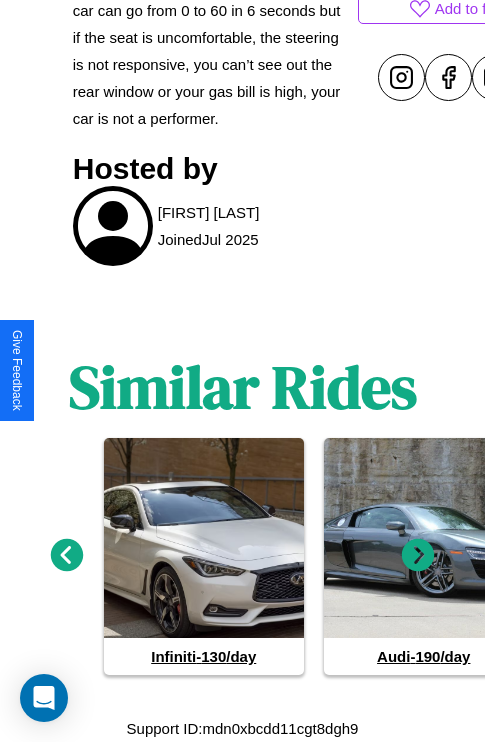 click 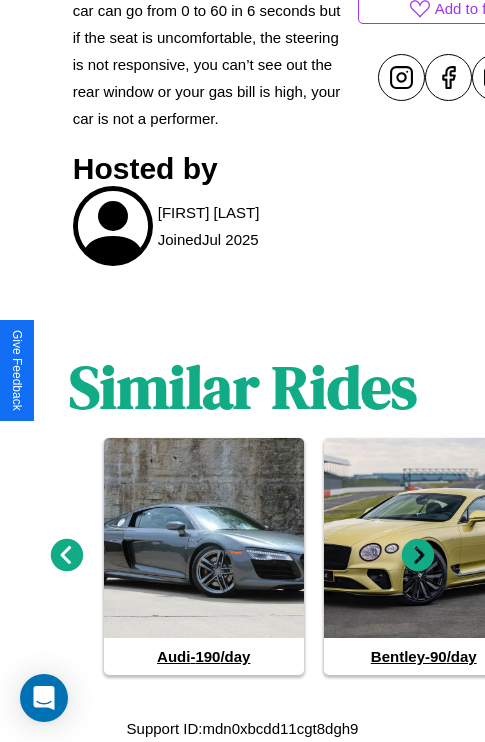click 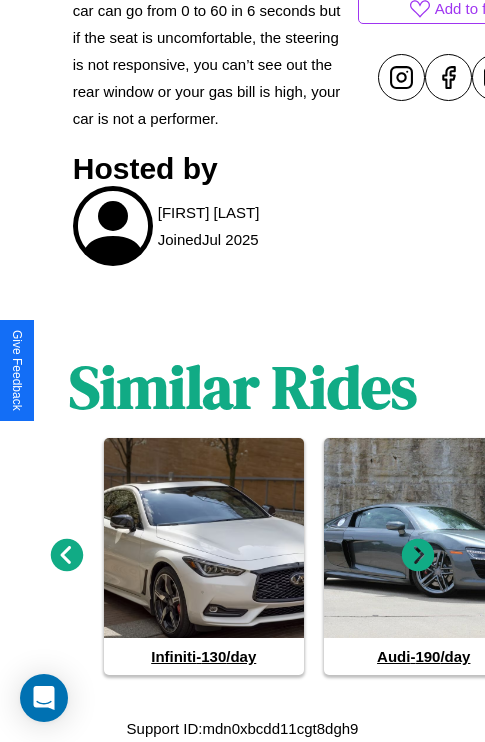 click 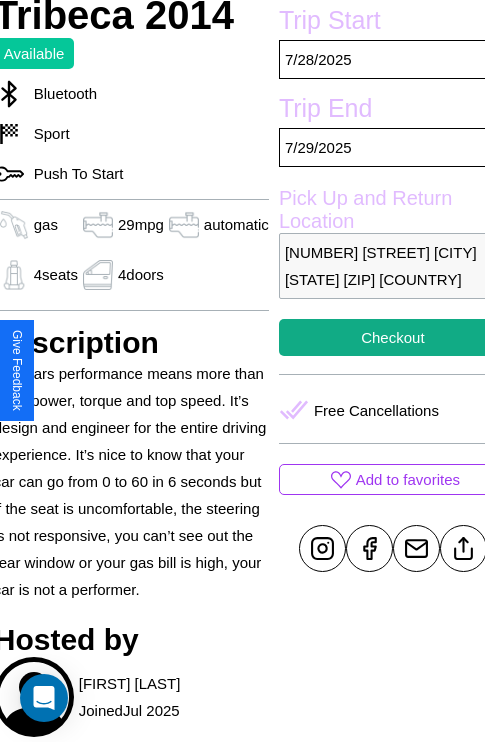 scroll, scrollTop: 481, scrollLeft: 84, axis: both 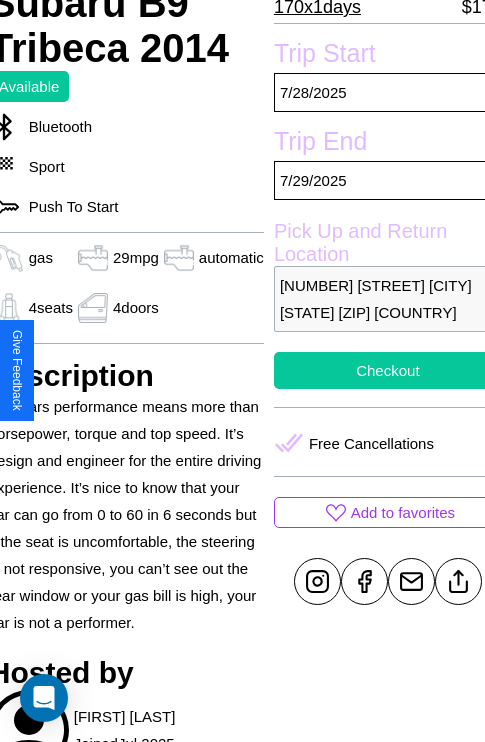 click on "Checkout" at bounding box center (388, 370) 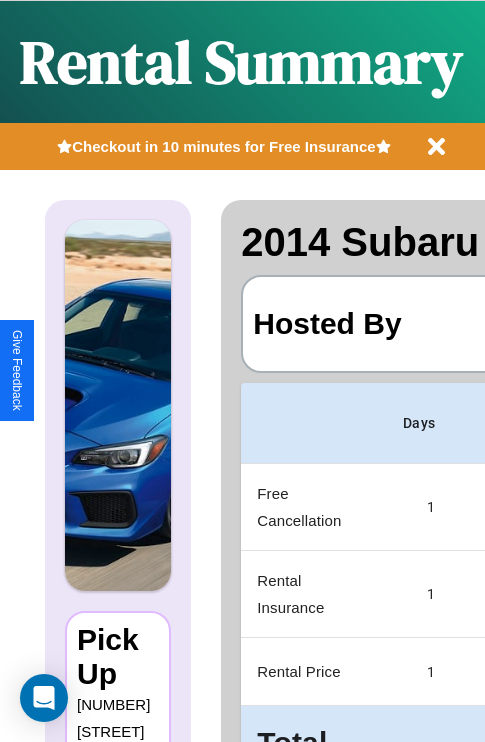 scroll, scrollTop: 0, scrollLeft: 378, axis: horizontal 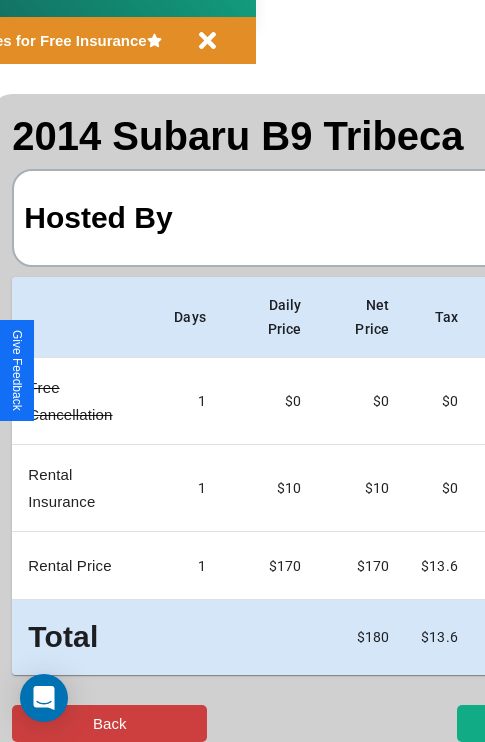 click on "Back" at bounding box center [109, 723] 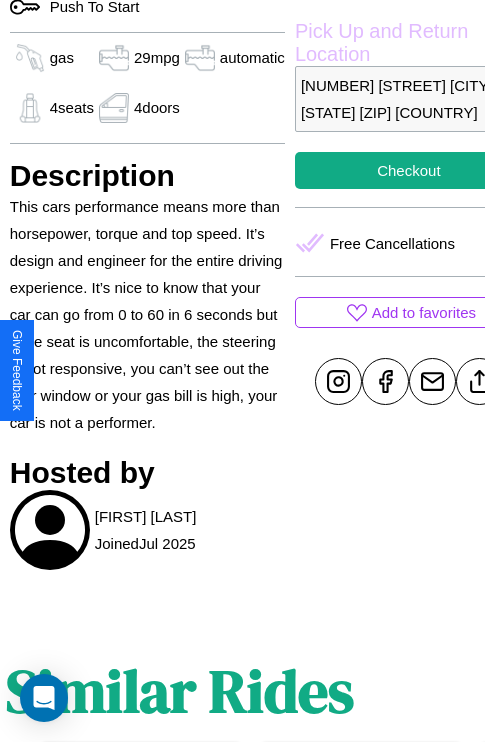 scroll, scrollTop: 692, scrollLeft: 64, axis: both 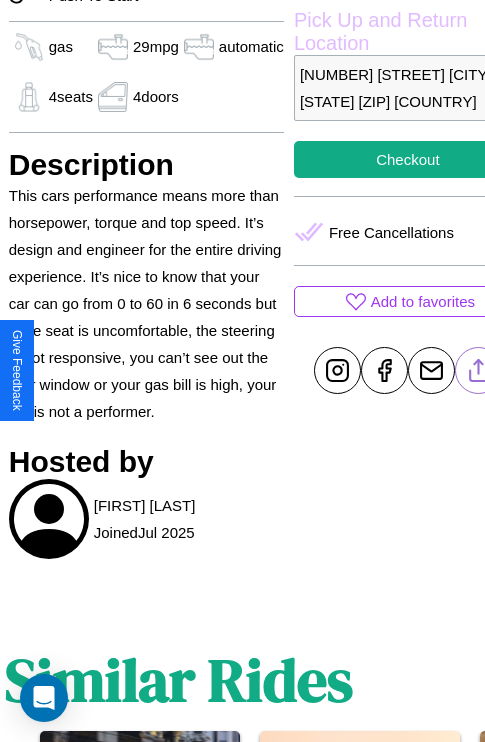 click 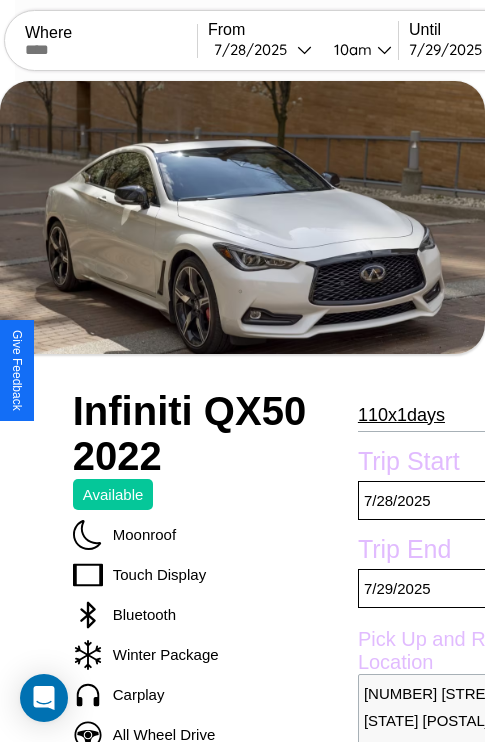 scroll, scrollTop: 44, scrollLeft: 0, axis: vertical 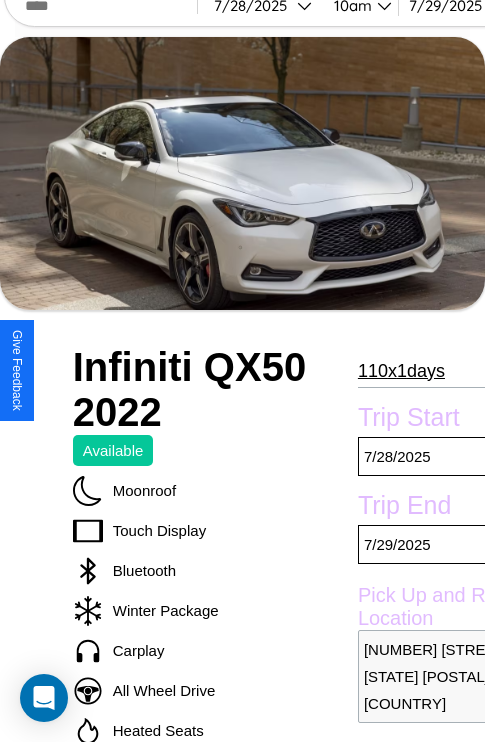 click on "[NUMBER] x [NUMBER] days" at bounding box center [401, 371] 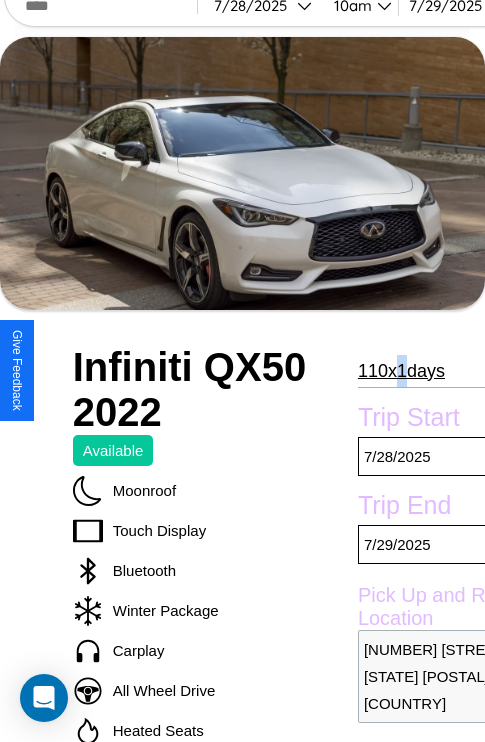 click on "[NUMBER] x [NUMBER] days" at bounding box center [401, 371] 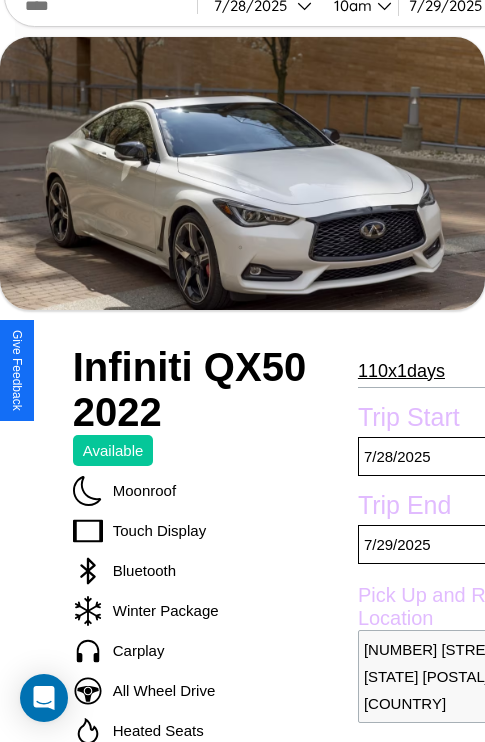 click on "110  x  1  days" at bounding box center [401, 371] 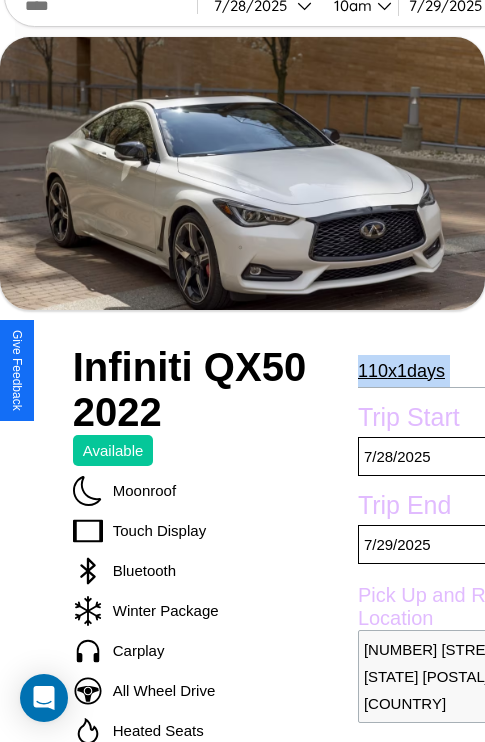 click on "110  x  1  days" at bounding box center (401, 371) 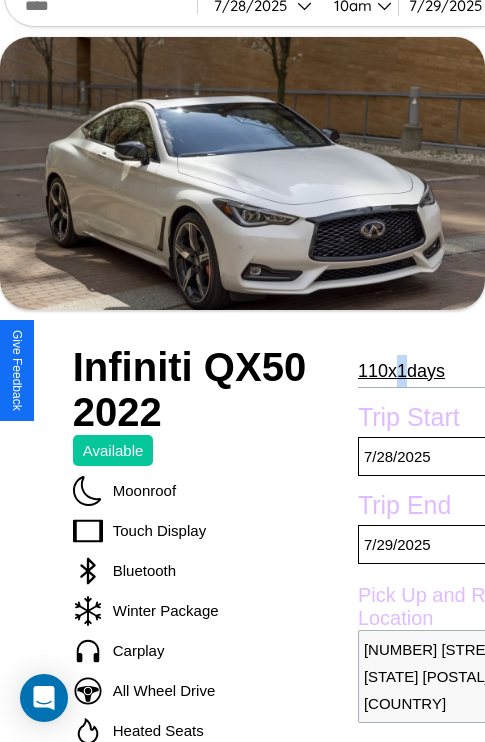 click on "110  x  1  days" at bounding box center (401, 371) 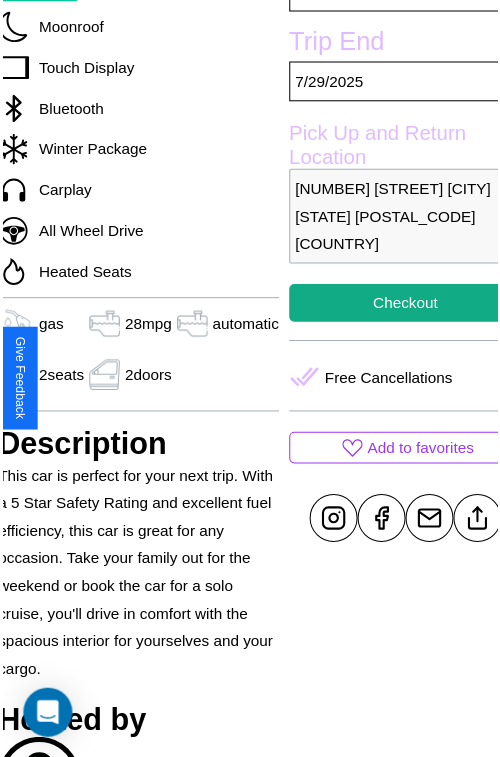 scroll, scrollTop: 550, scrollLeft: 84, axis: both 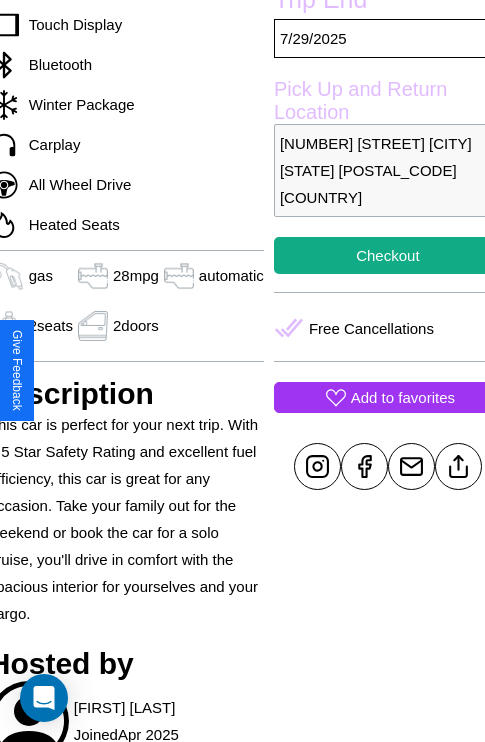 click on "Add to favorites" at bounding box center (403, 397) 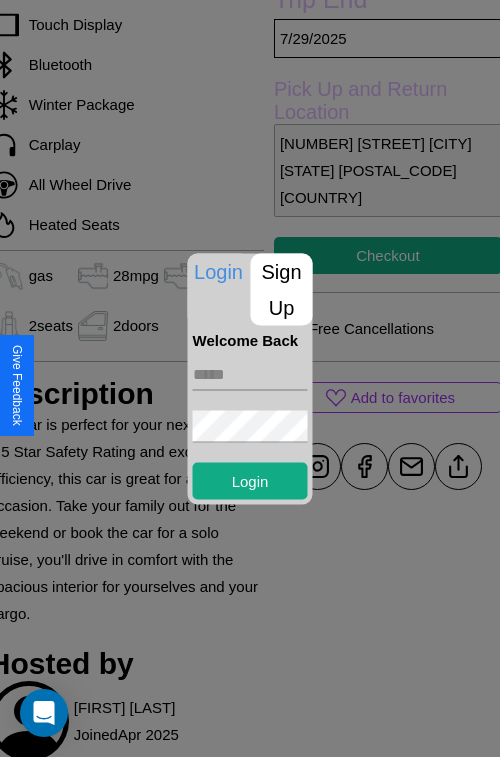 click on "Sign Up" at bounding box center (282, 289) 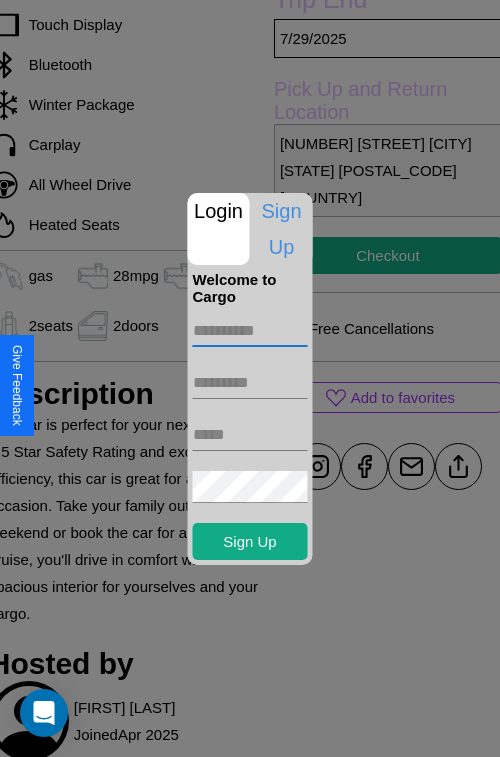 click at bounding box center [250, 331] 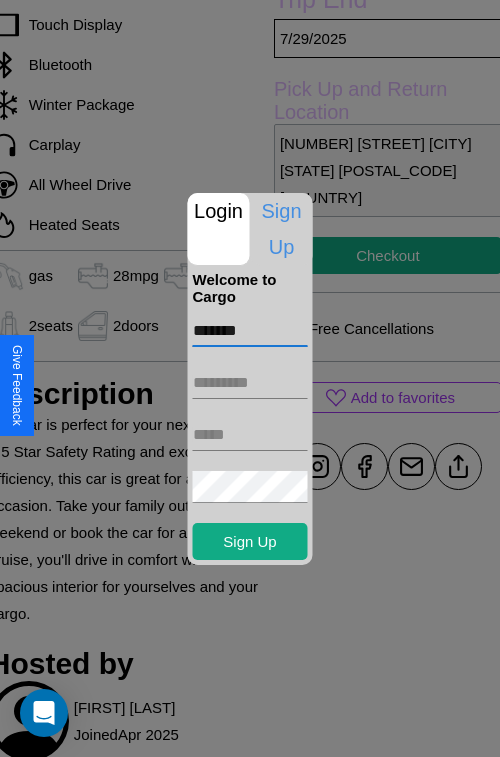 type on "*******" 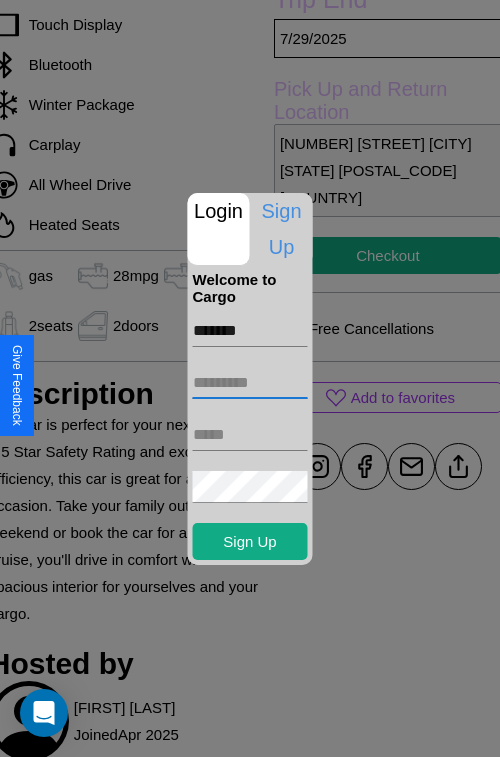 click at bounding box center (250, 383) 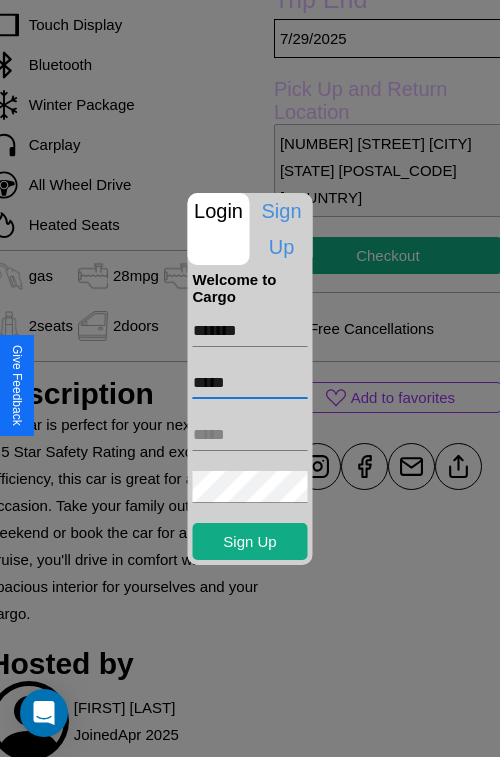 type on "*****" 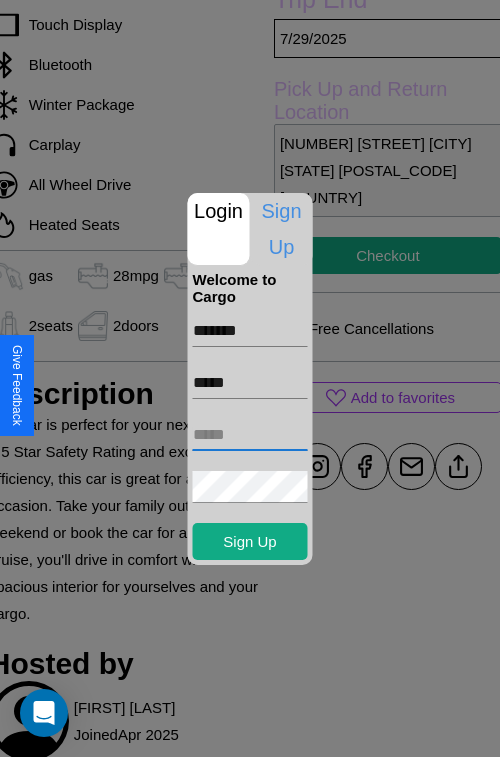 click at bounding box center [250, 435] 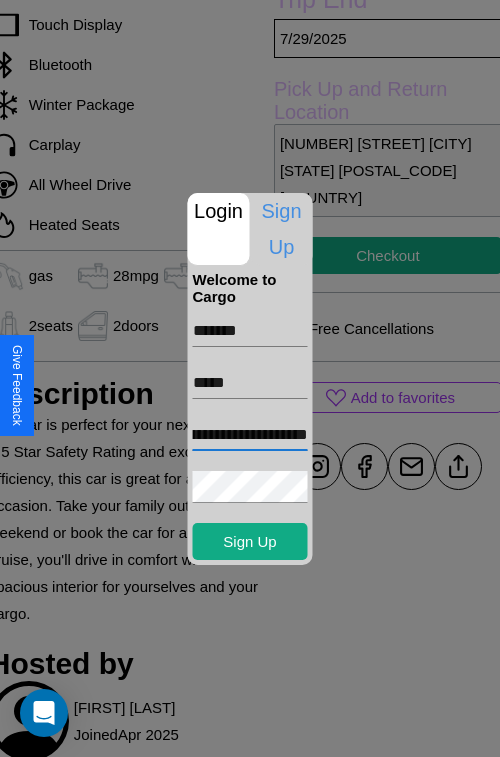 scroll, scrollTop: 0, scrollLeft: 81, axis: horizontal 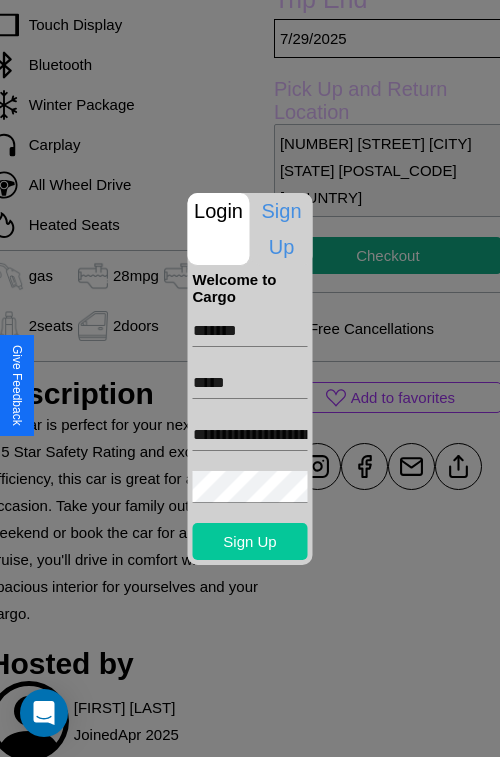 click on "Sign Up" at bounding box center [250, 541] 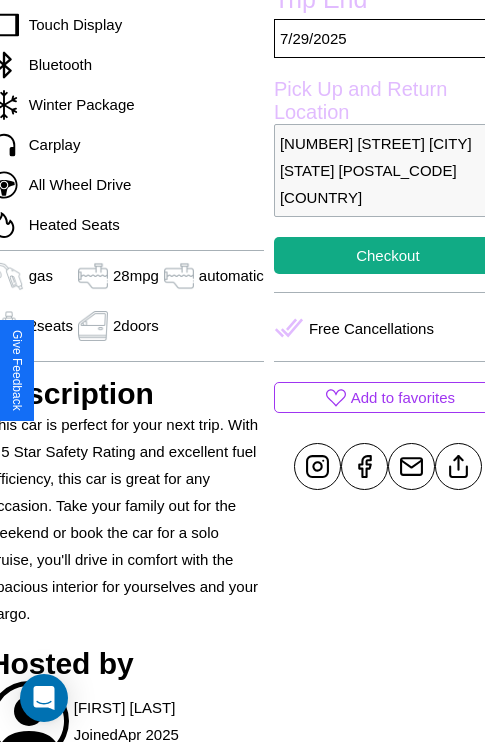 scroll, scrollTop: 619, scrollLeft: 84, axis: both 